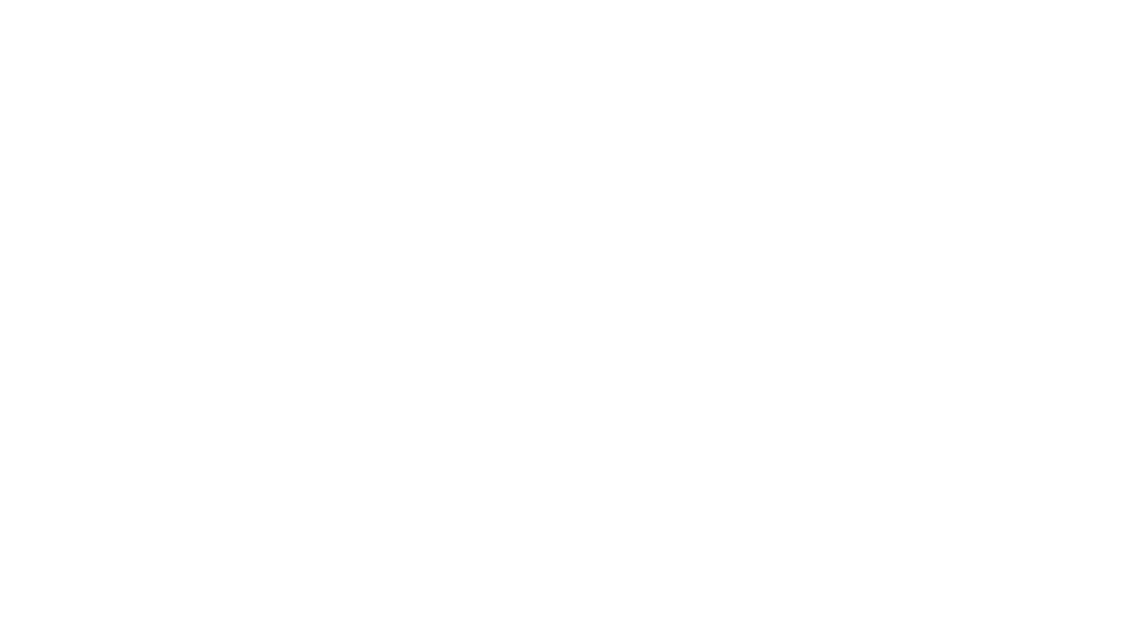 scroll, scrollTop: 0, scrollLeft: 0, axis: both 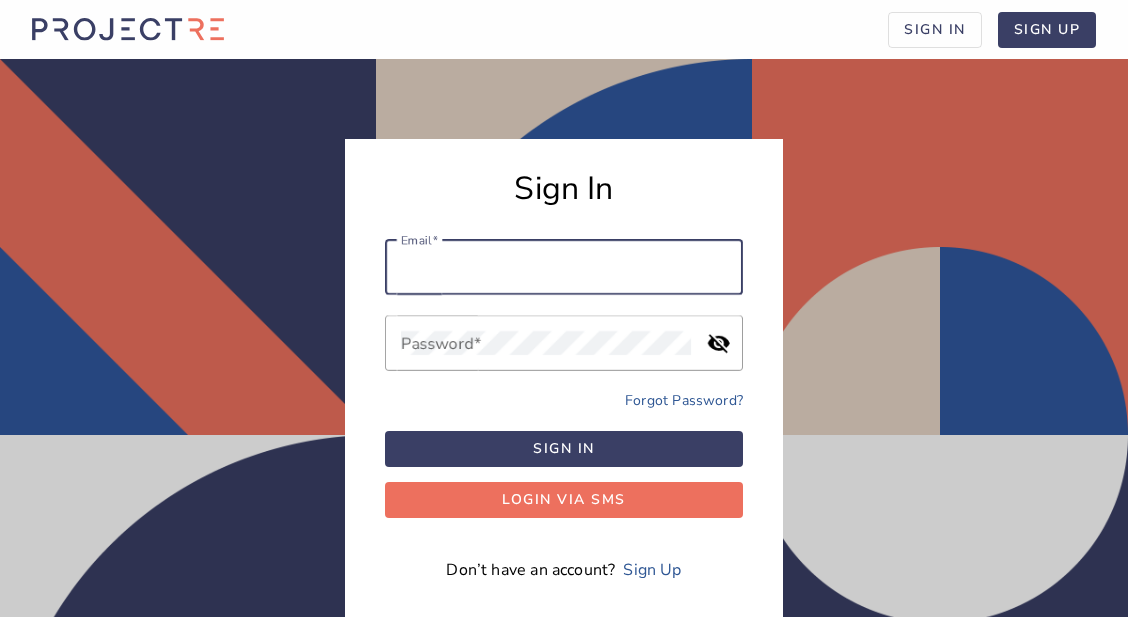 click on "Email" at bounding box center (564, 267) 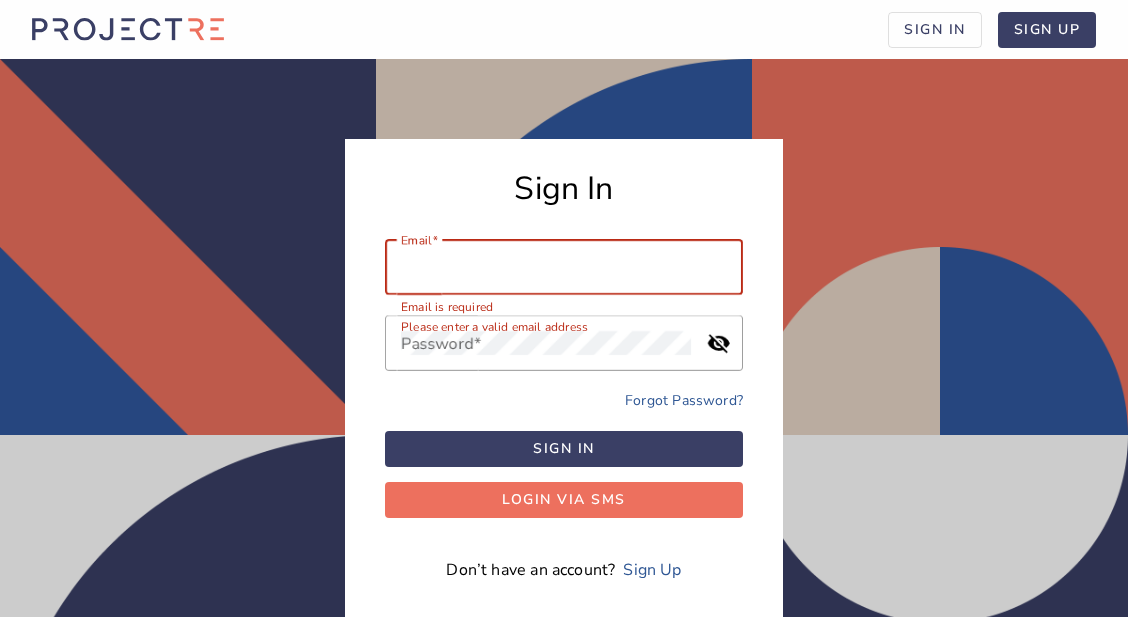 type on "[EMAIL]" 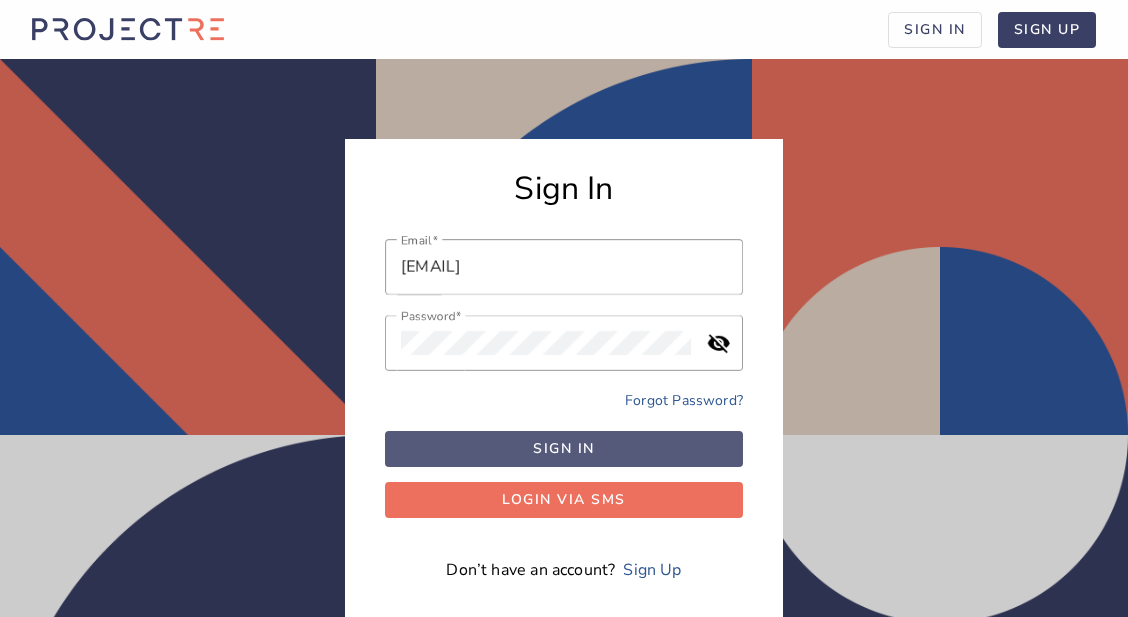 click on "Sign in" at bounding box center (564, 448) 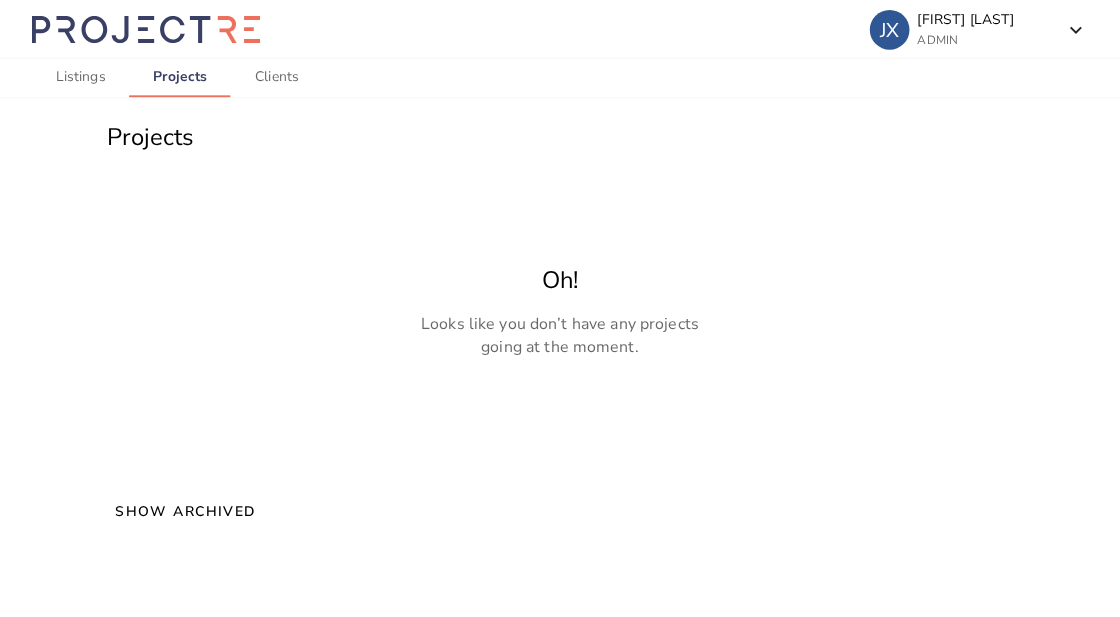 scroll, scrollTop: 0, scrollLeft: 0, axis: both 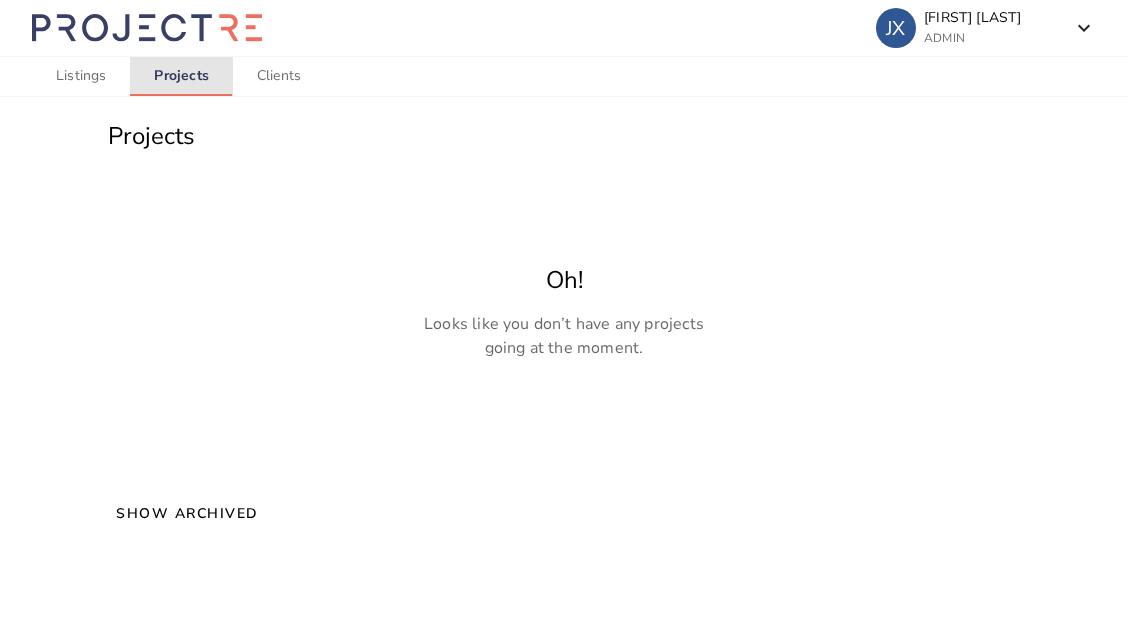 click on "Projects" at bounding box center (181, 76) 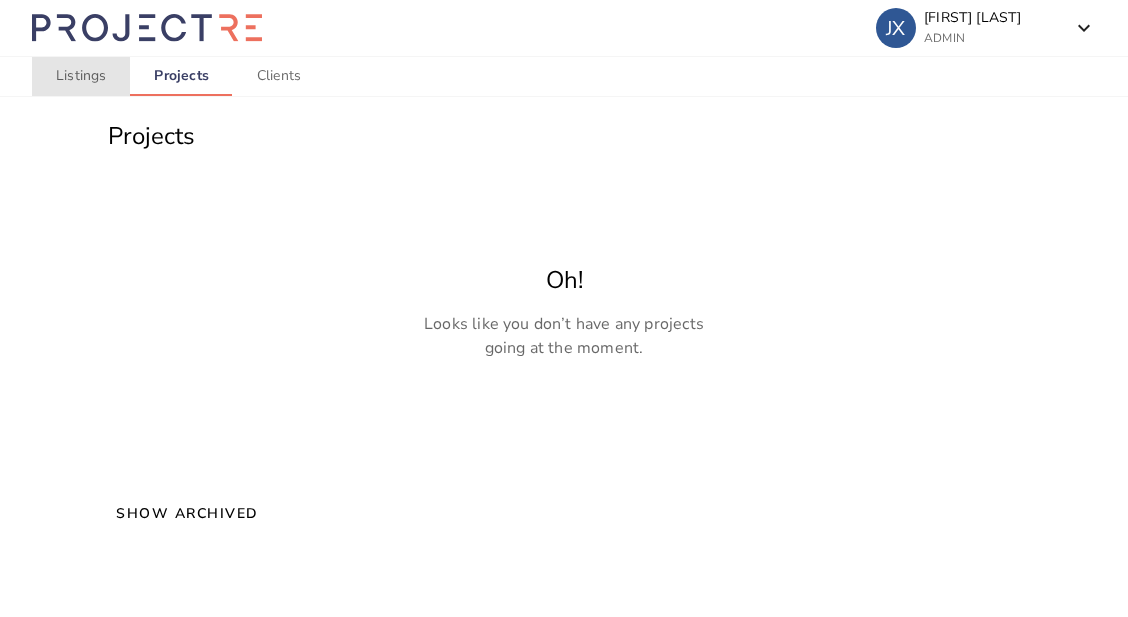 click on "Listings" at bounding box center [81, 76] 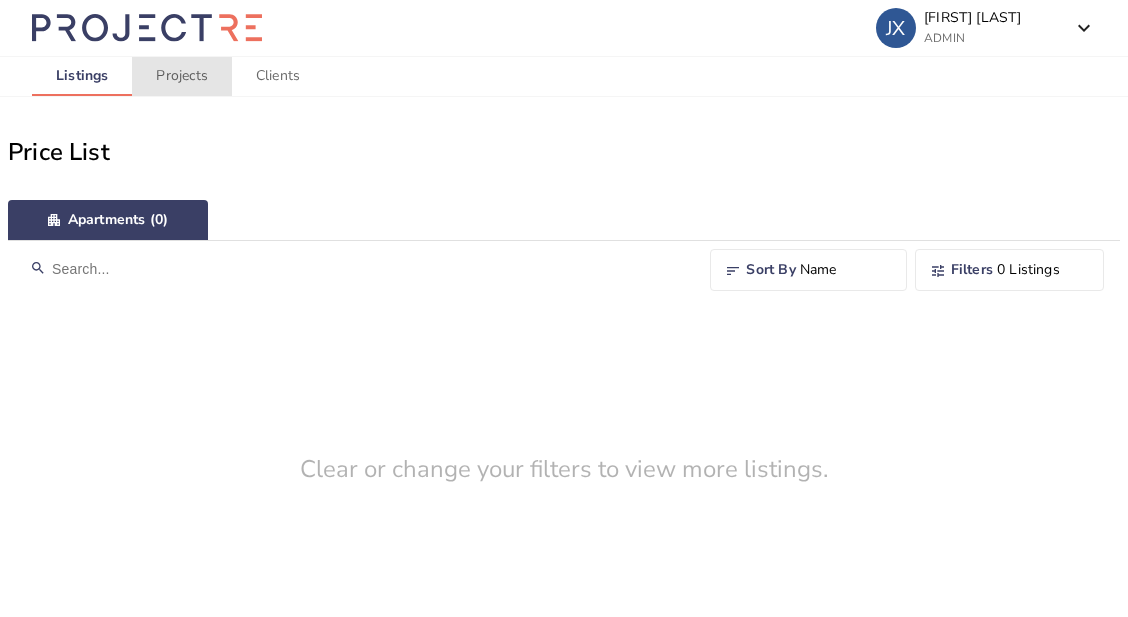 click on "Projects" at bounding box center (181, 76) 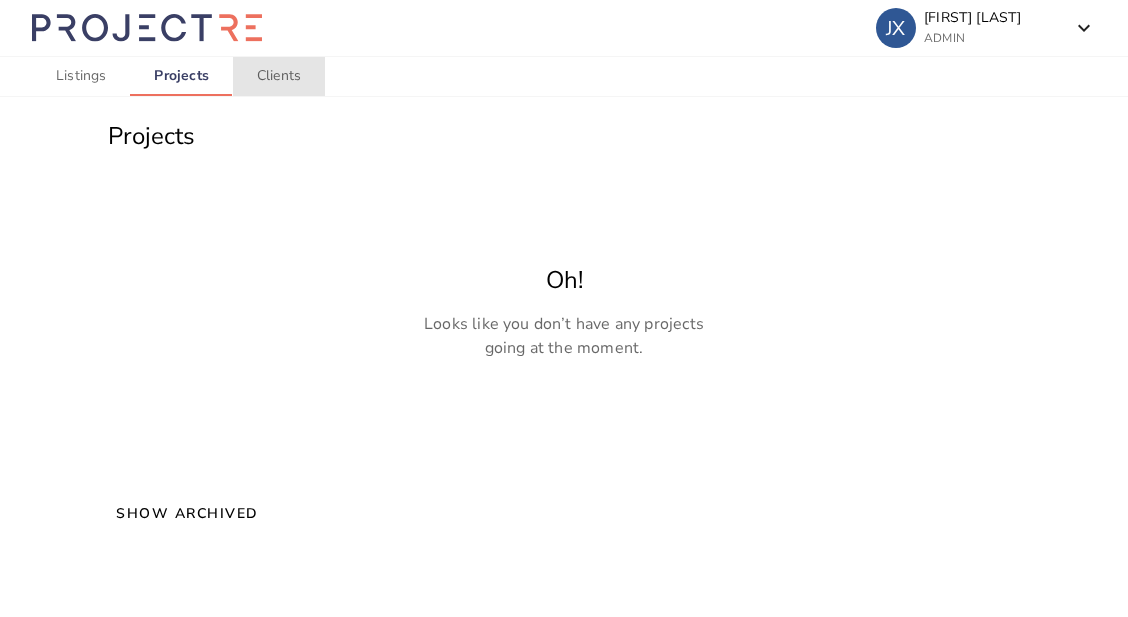 click on "Clients" at bounding box center (279, 76) 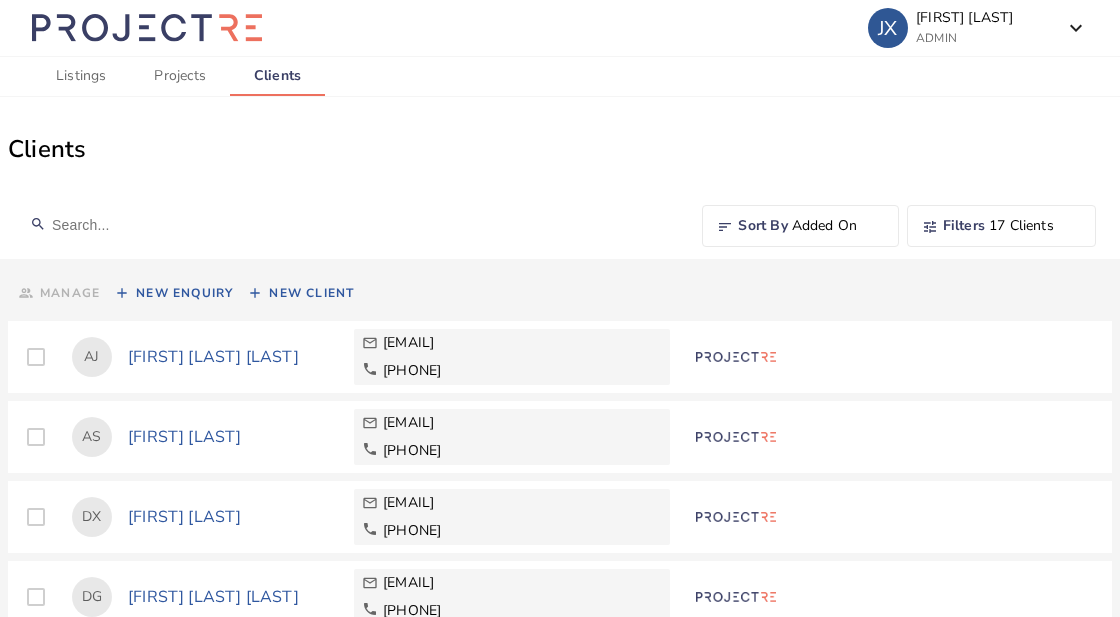 scroll, scrollTop: 0, scrollLeft: 0, axis: both 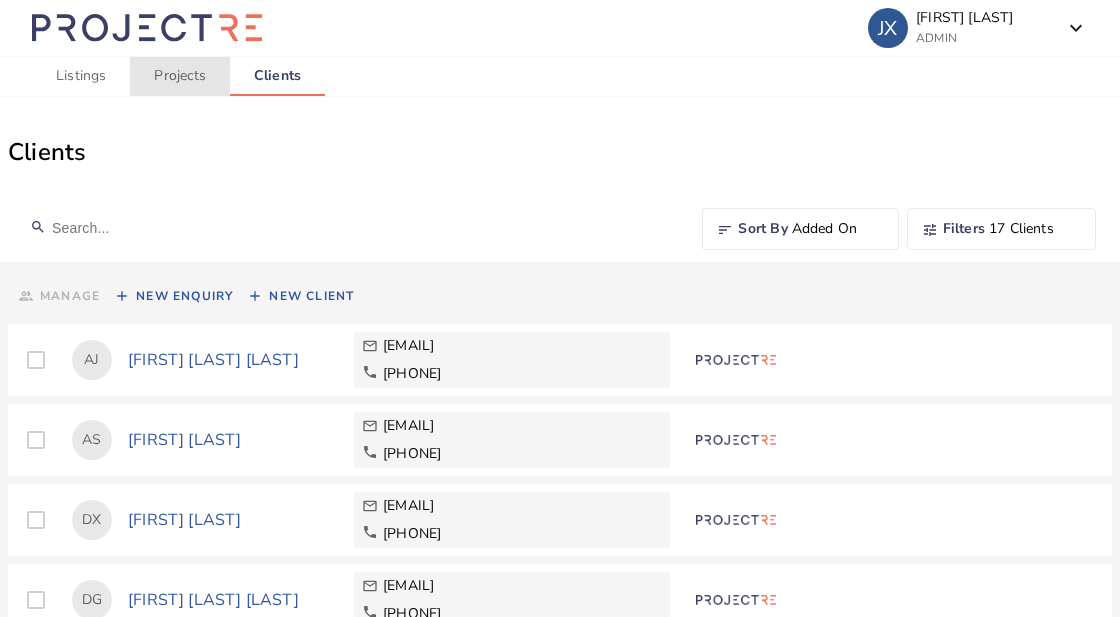 click on "Projects" at bounding box center (179, 76) 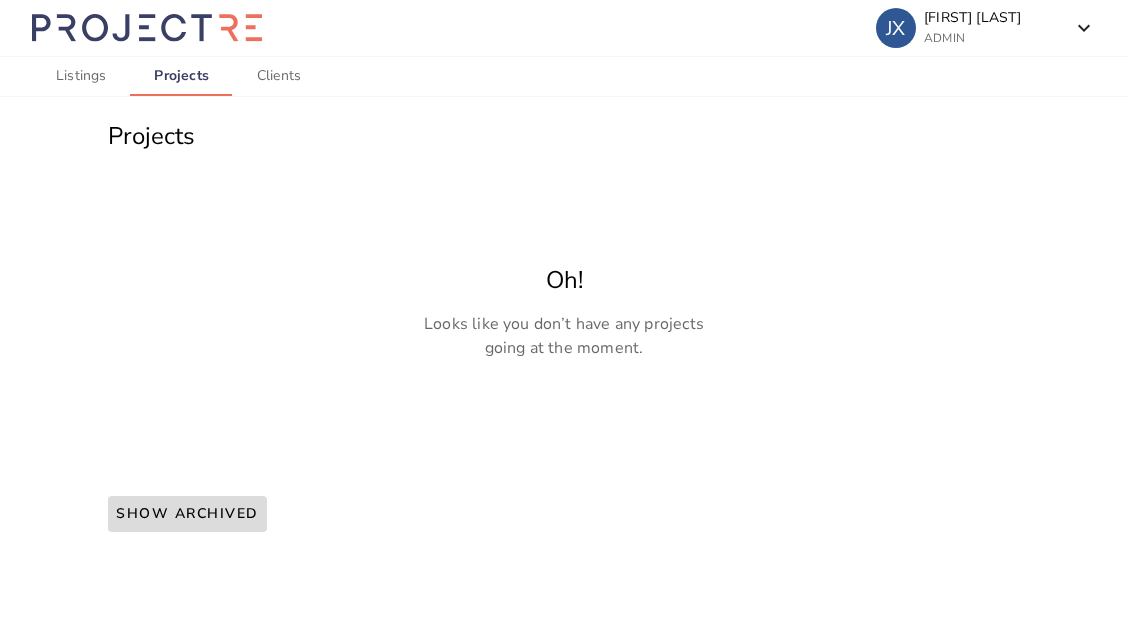 click on "Show Archived" at bounding box center [187, 514] 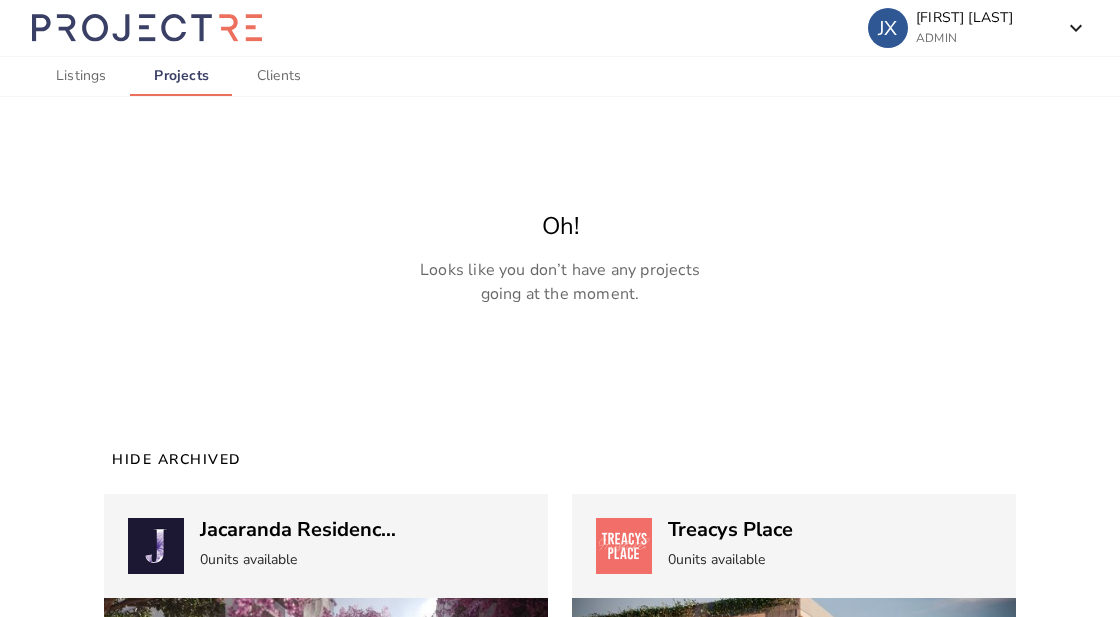 scroll, scrollTop: 0, scrollLeft: 0, axis: both 